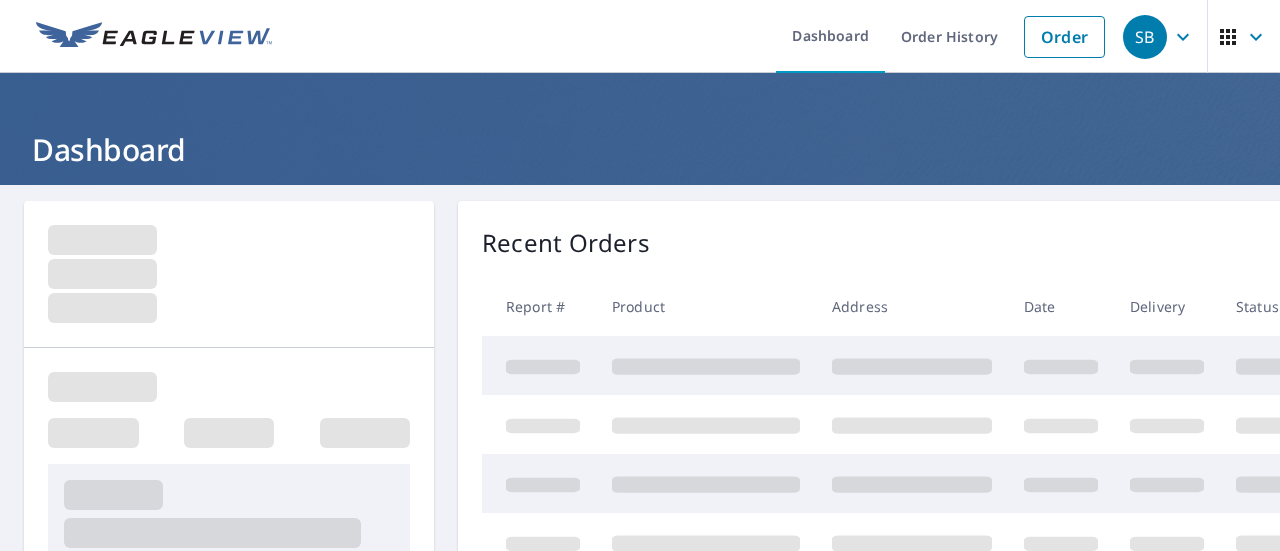 scroll, scrollTop: 0, scrollLeft: 0, axis: both 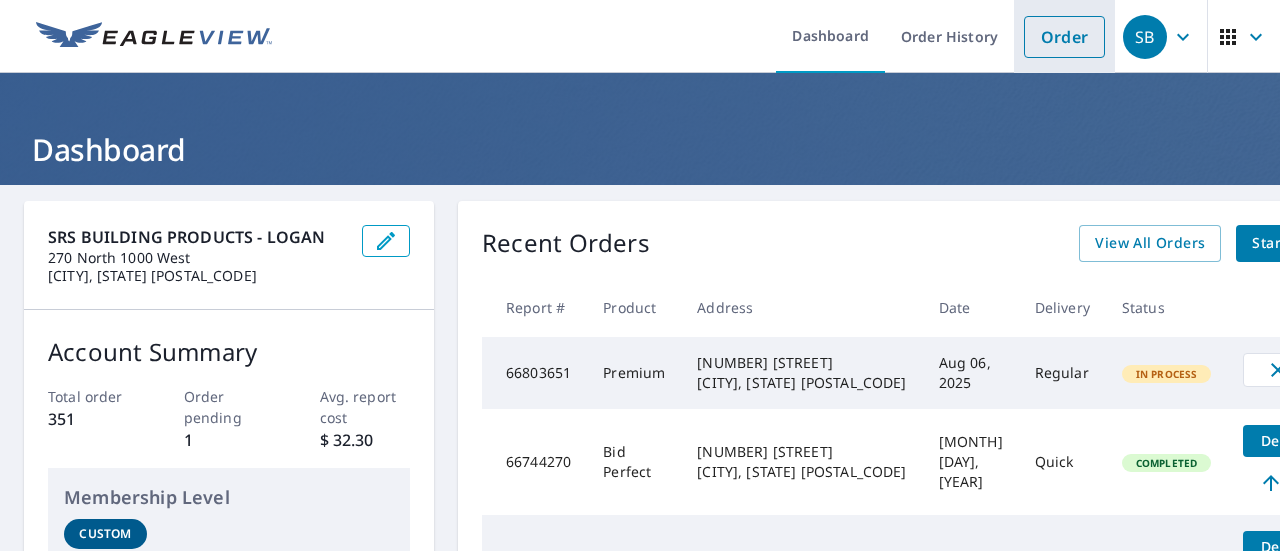 click on "Order" at bounding box center (1064, 37) 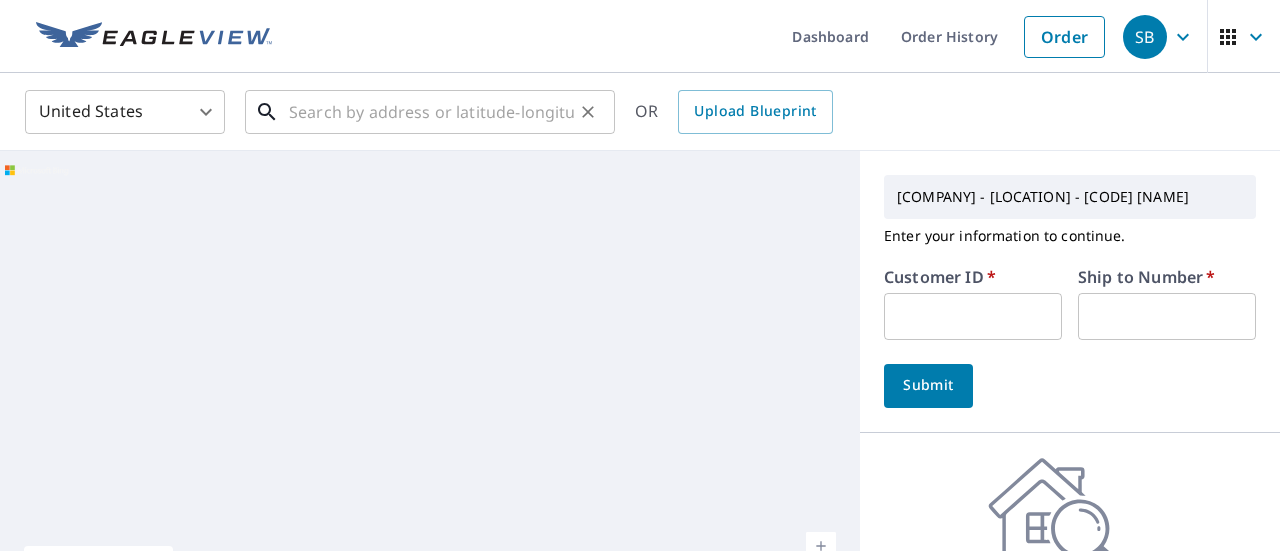 click at bounding box center [431, 112] 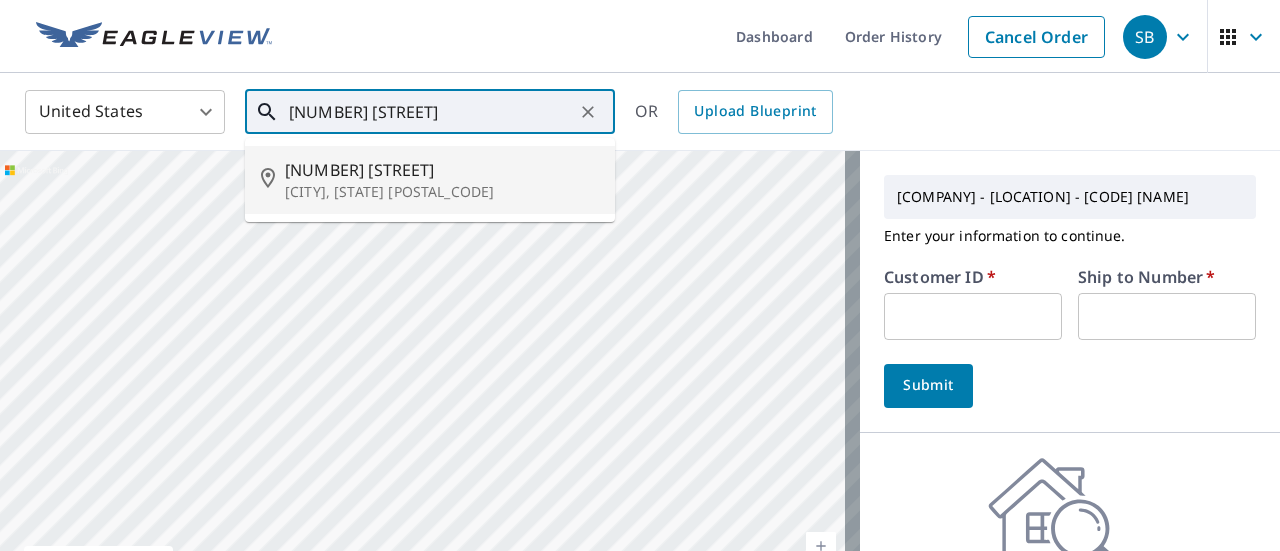 click on "[NUMBER] [STREET] [CITY], [STATE] [POSTAL_CODE]" at bounding box center (430, 180) 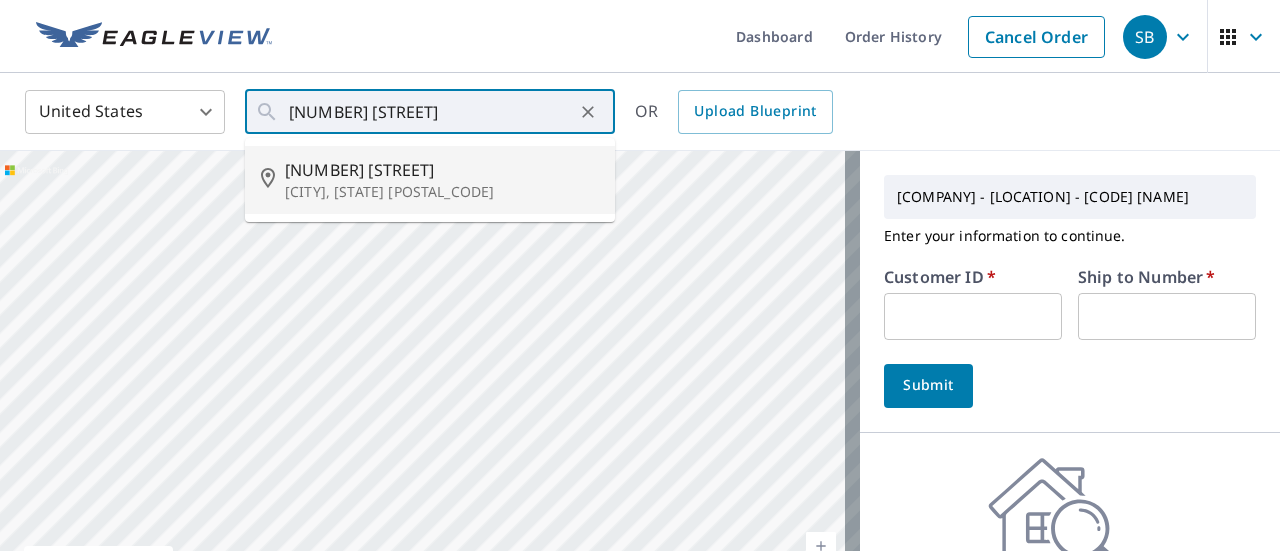 type on "[NUMBER] [STREET] [CITY], [STATE] [POSTAL_CODE]" 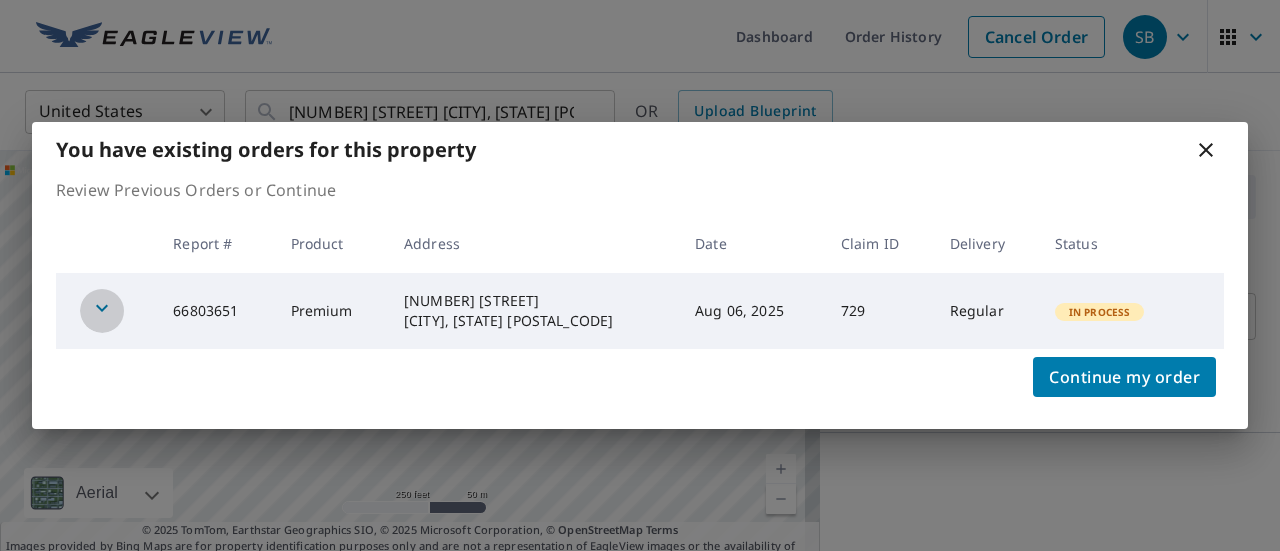 click 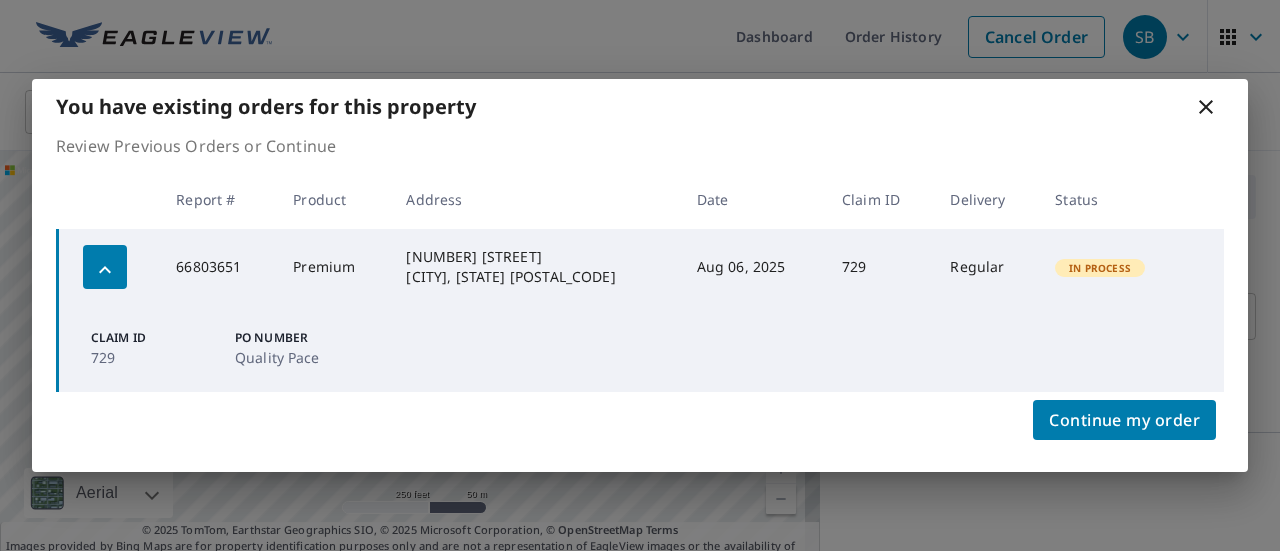 click 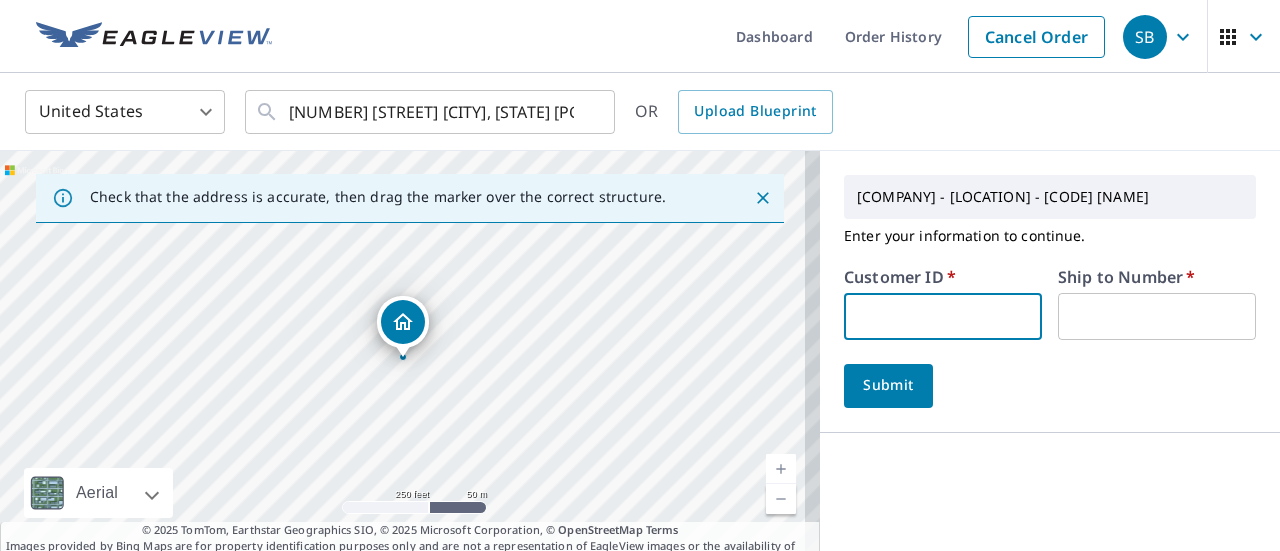 click at bounding box center (943, 316) 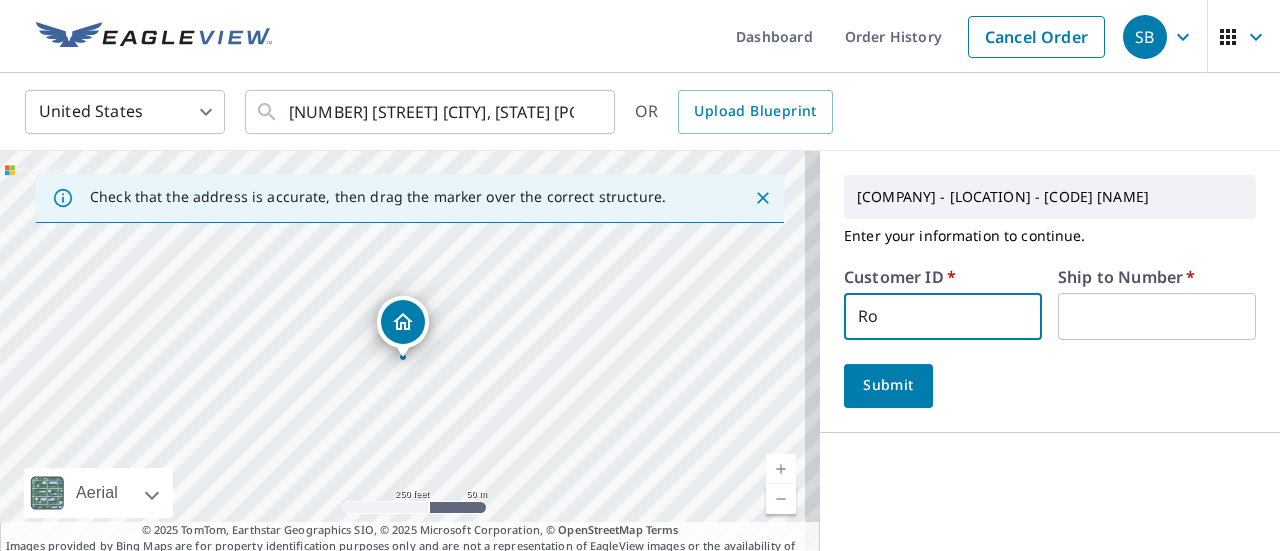 type on "R" 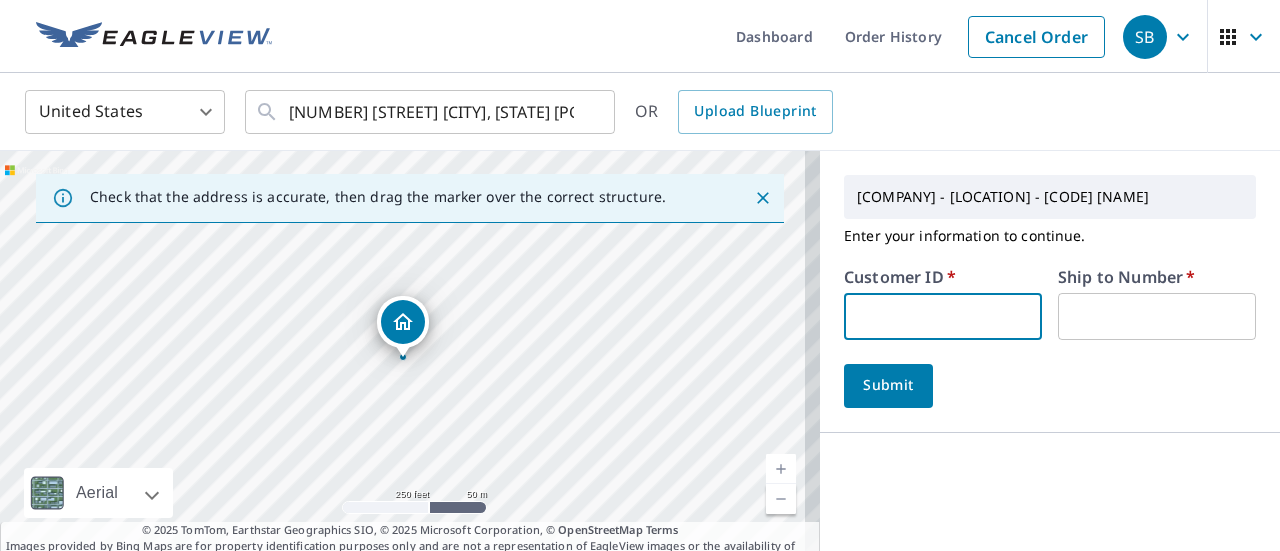 click at bounding box center (943, 316) 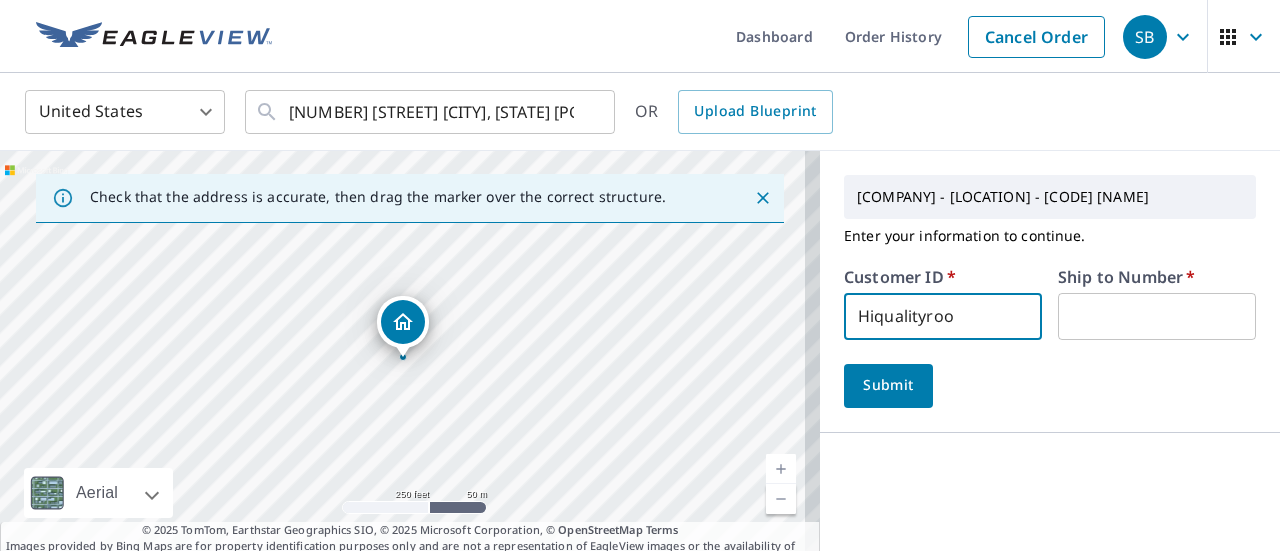 click at bounding box center (1157, 316) 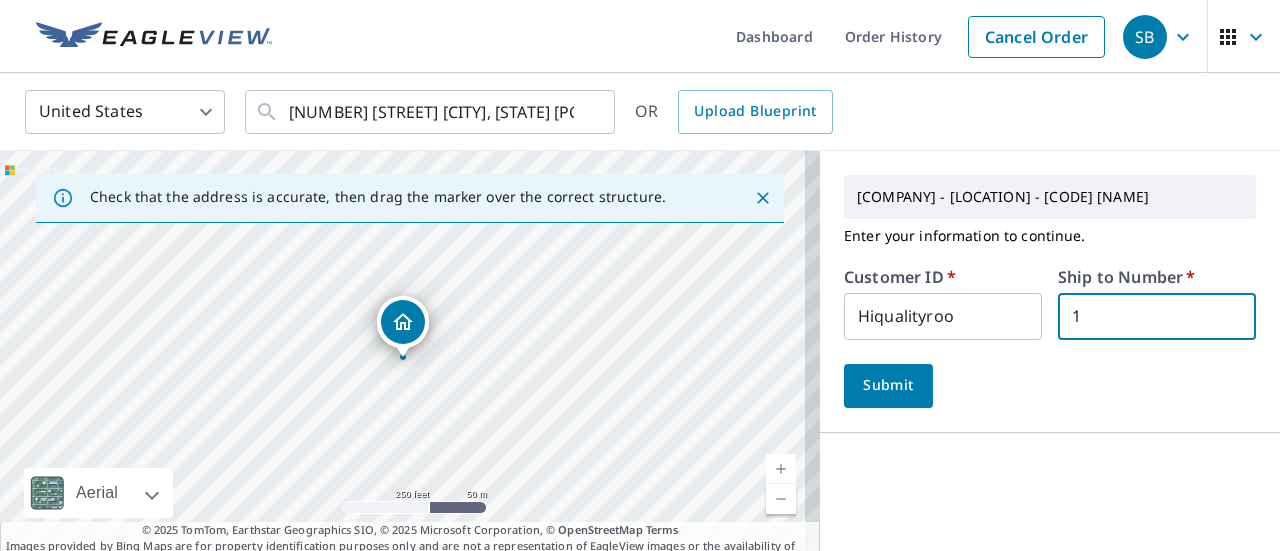 type on "1" 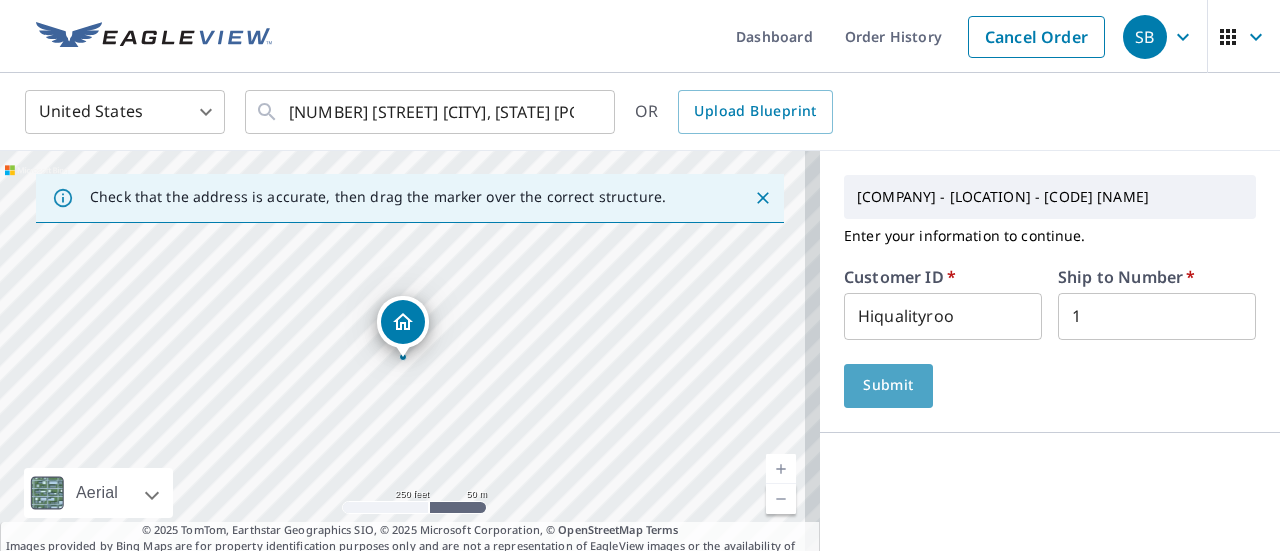 click on "Submit" at bounding box center (888, 385) 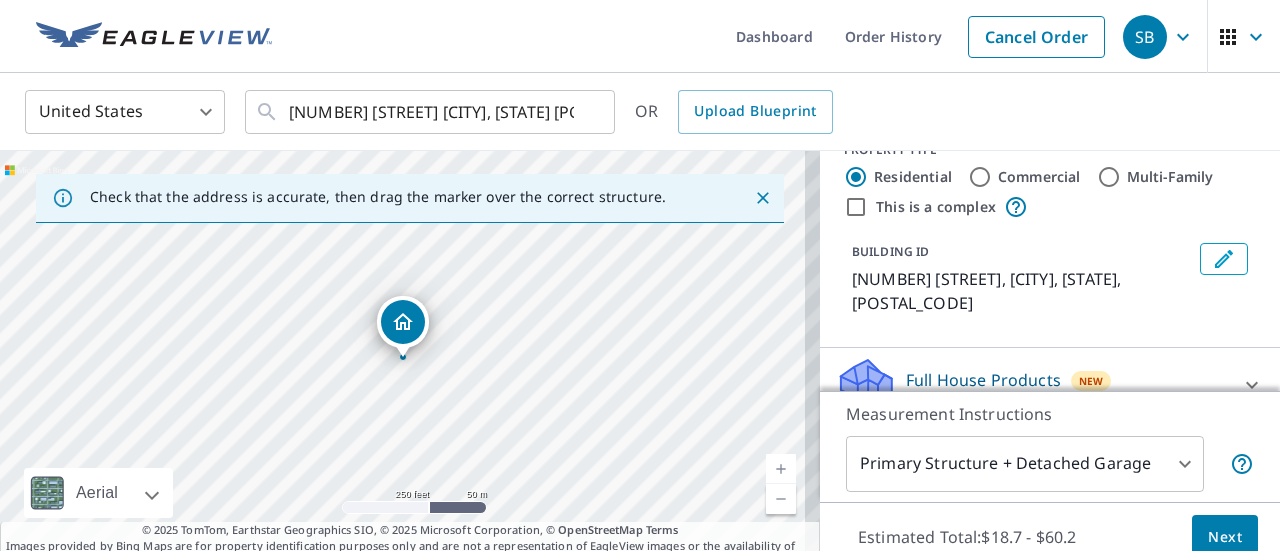 scroll, scrollTop: 313, scrollLeft: 0, axis: vertical 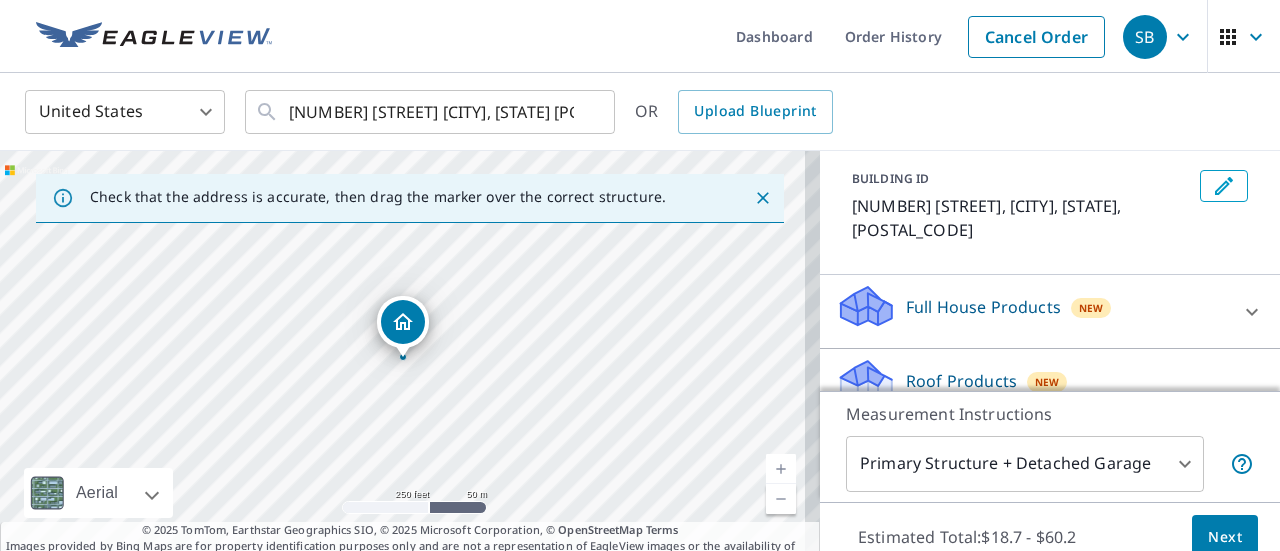 click on "Roof Products New Premium with Regular Delivery" at bounding box center (1032, 396) 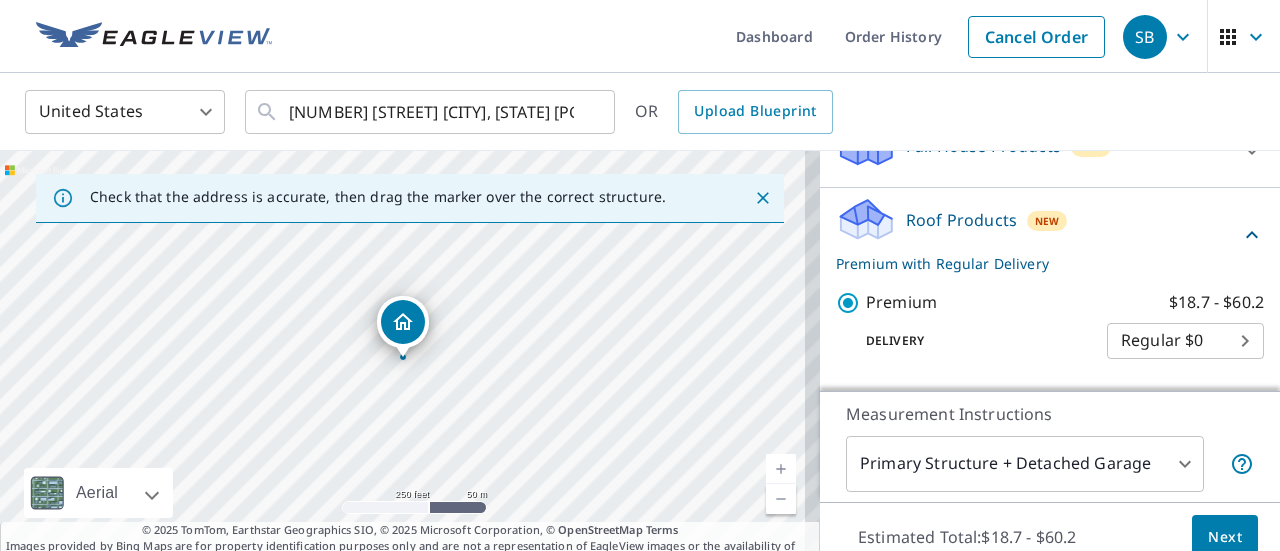 scroll, scrollTop: 499, scrollLeft: 0, axis: vertical 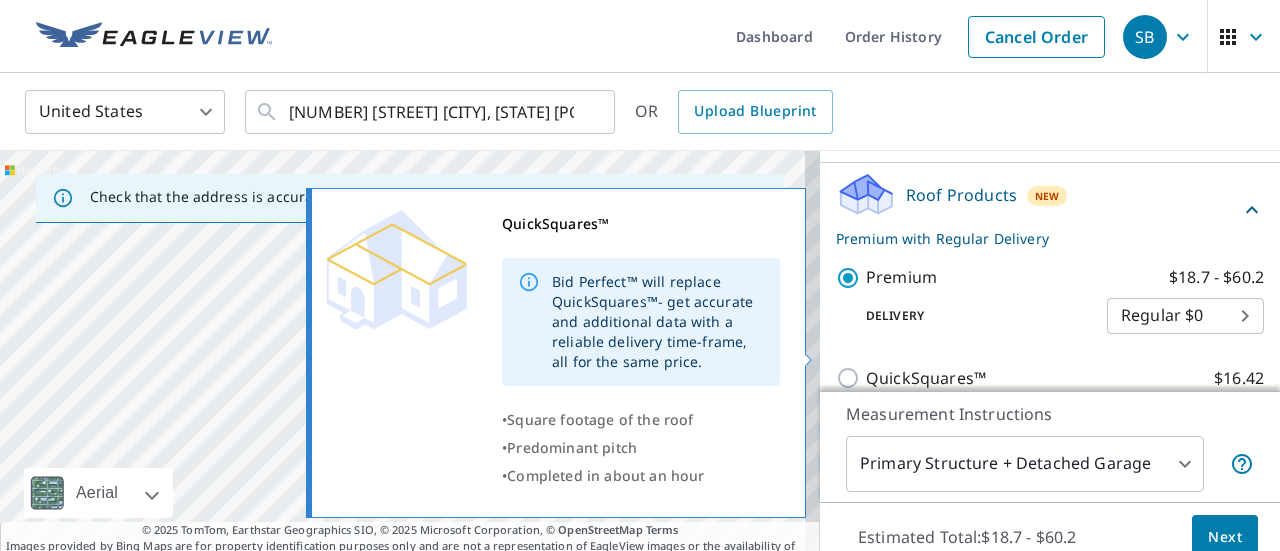 click on "QuickSquares™" at bounding box center [926, 378] 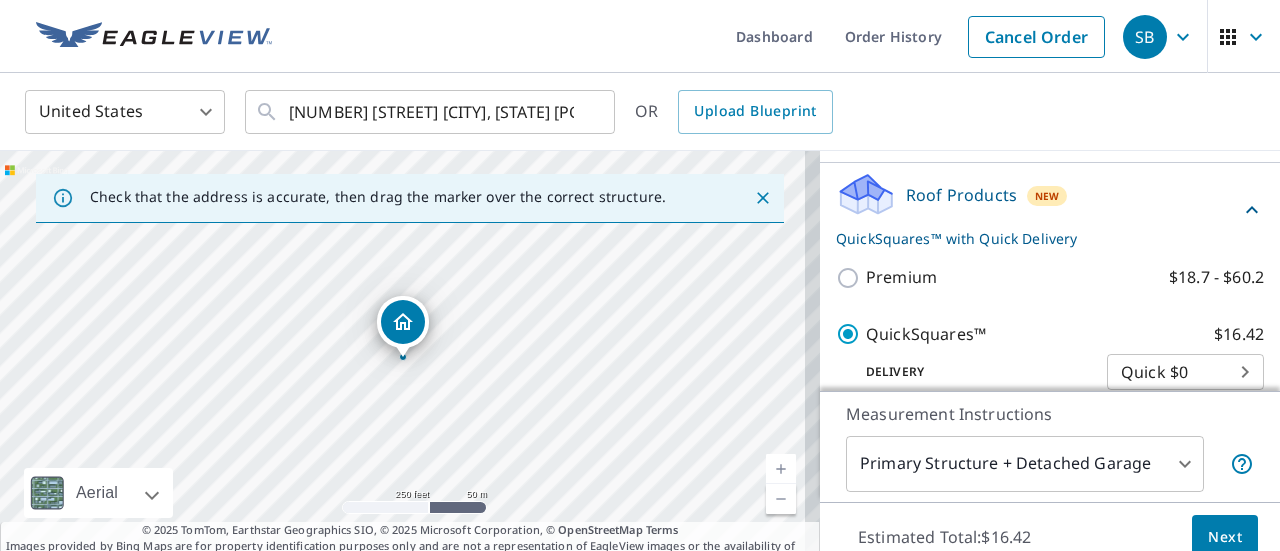 click on "Next" at bounding box center (1225, 537) 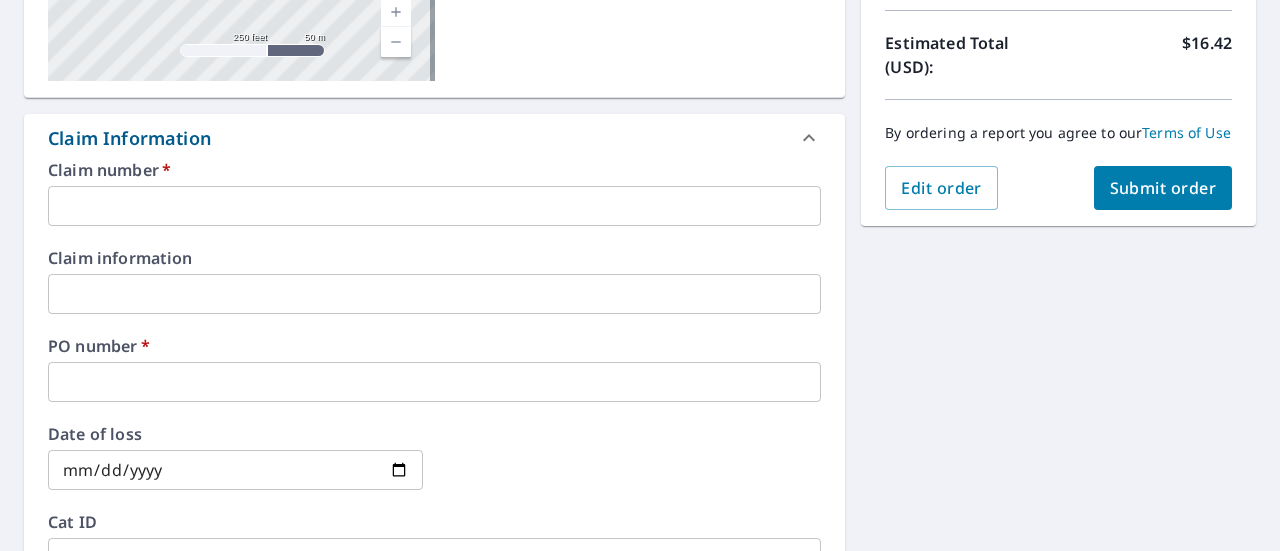 scroll, scrollTop: 444, scrollLeft: 0, axis: vertical 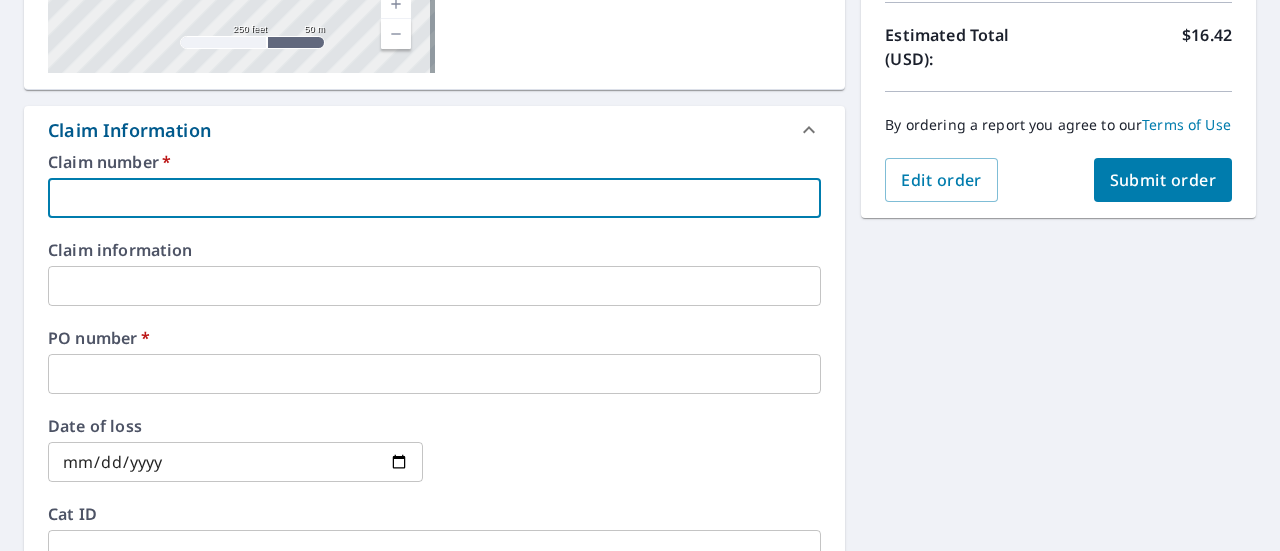 click at bounding box center (434, 198) 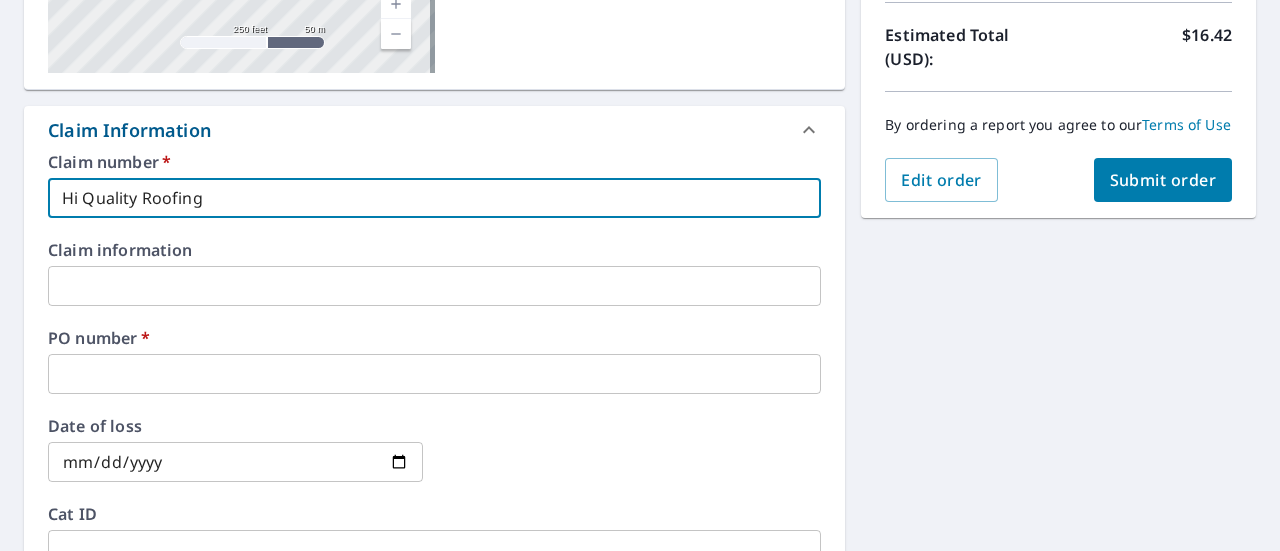 checkbox on "true" 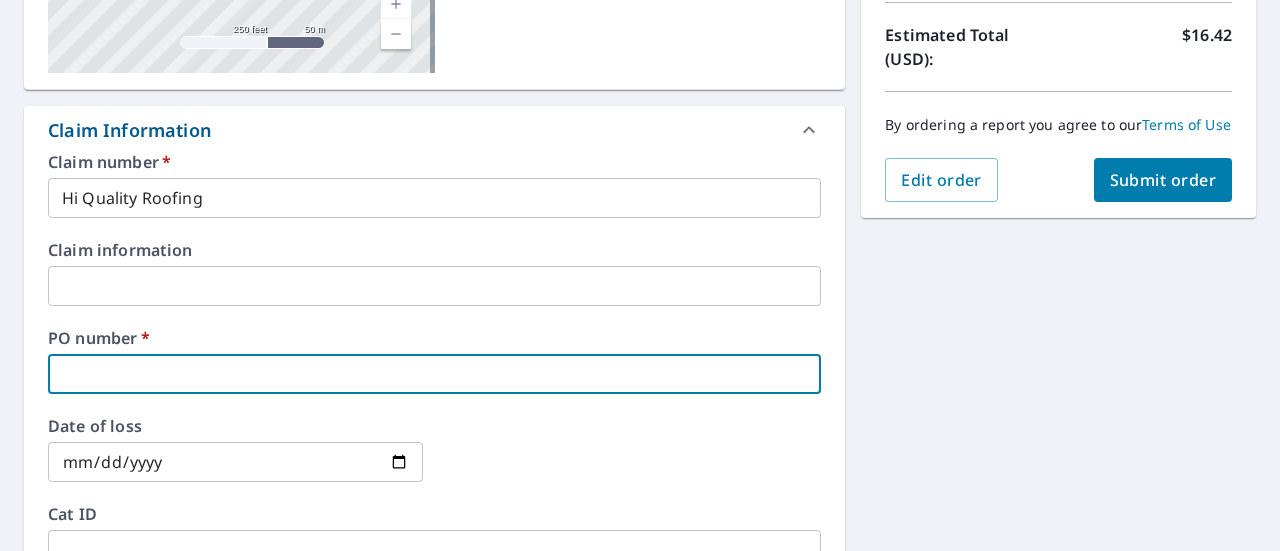click at bounding box center (434, 374) 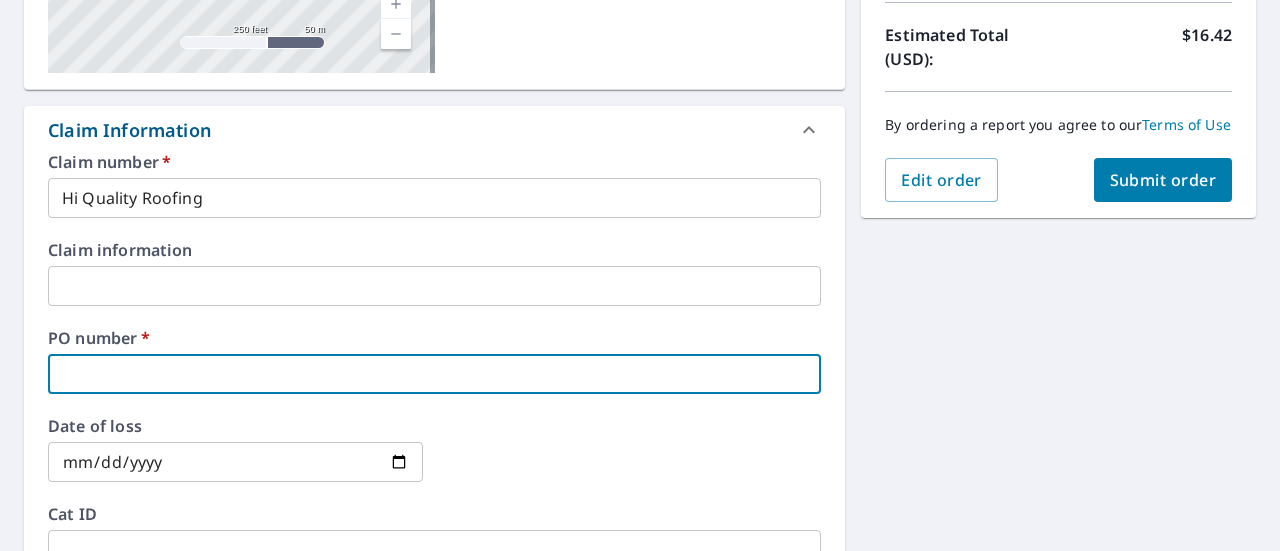 type on "7" 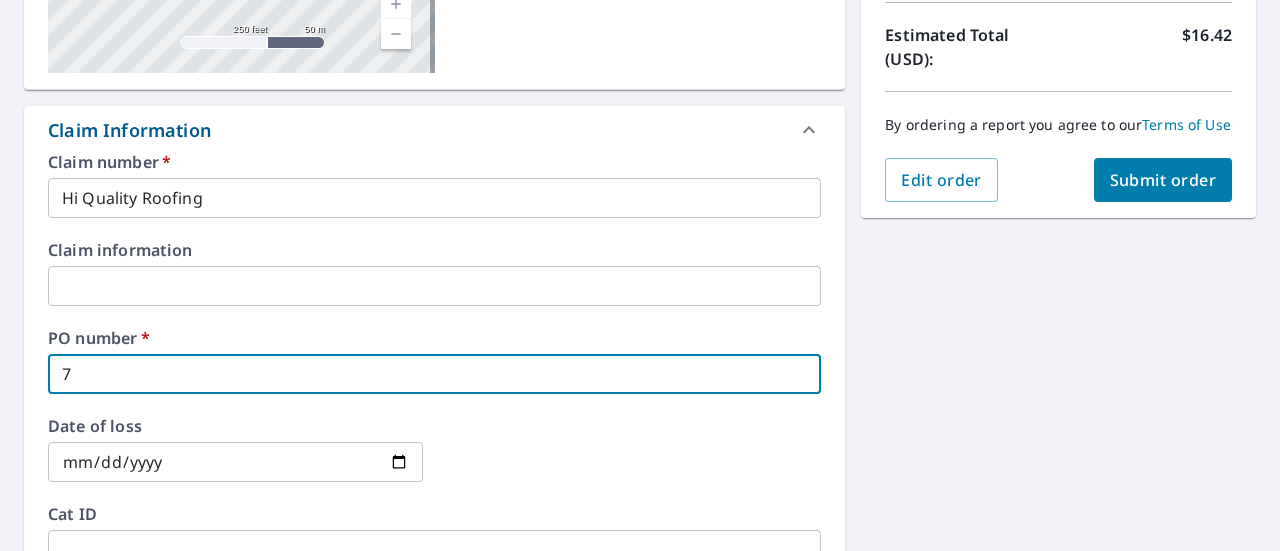 type on "72" 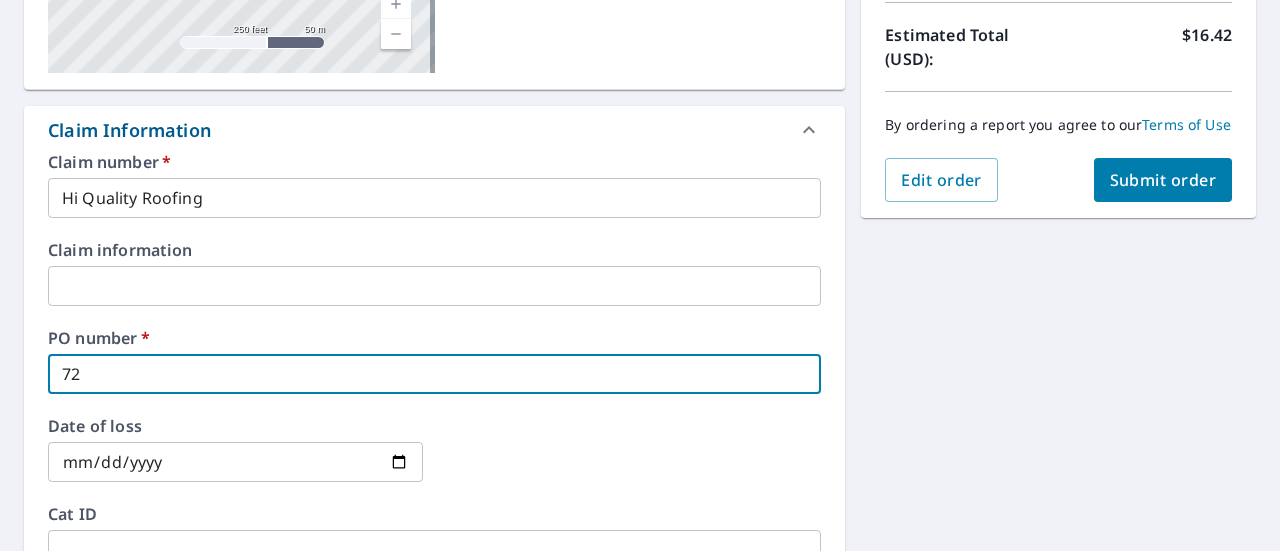 type on "729" 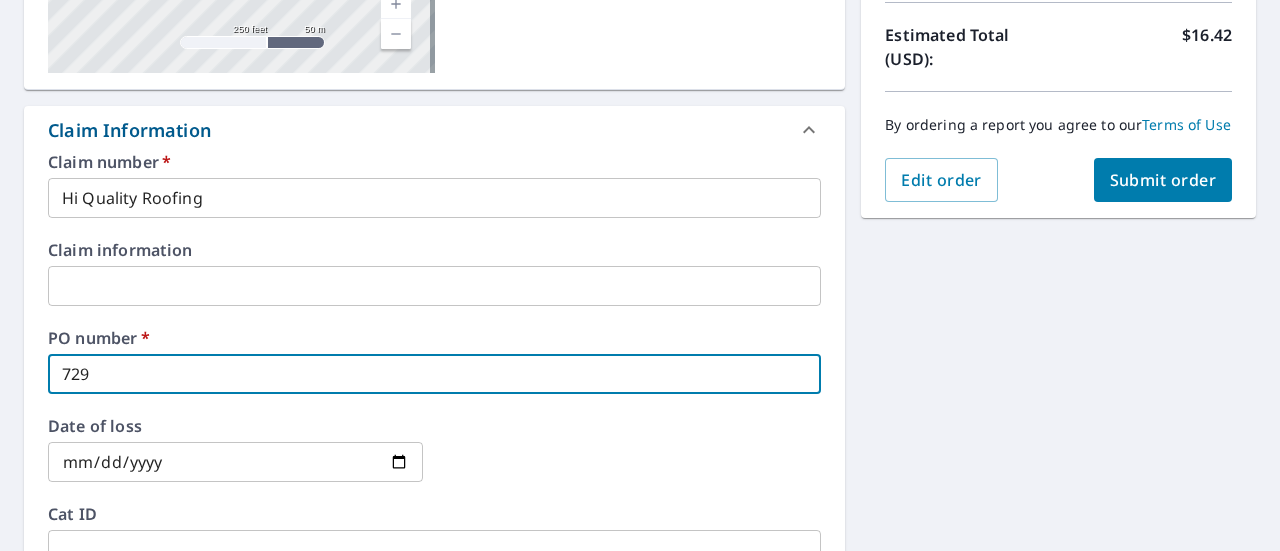 checkbox on "true" 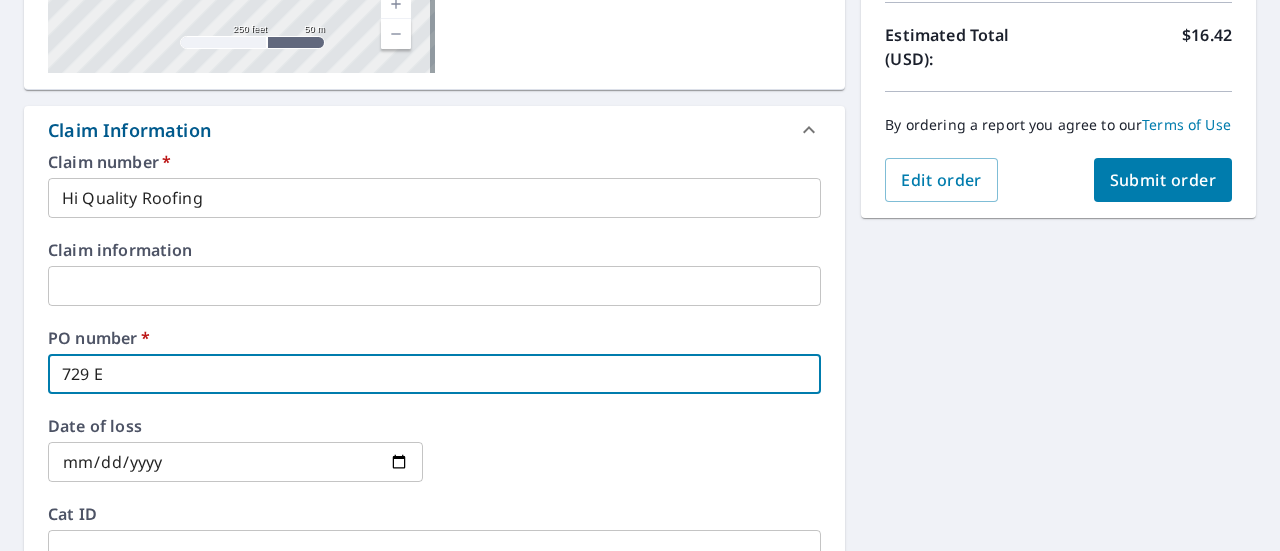 type on "729 E" 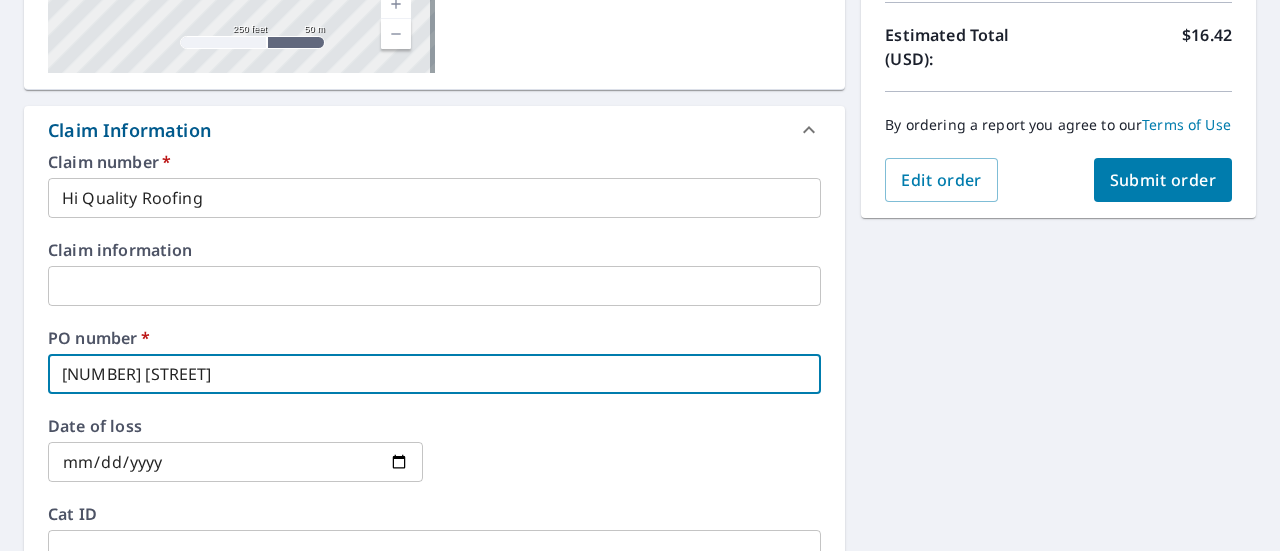 type on "729 E 59" 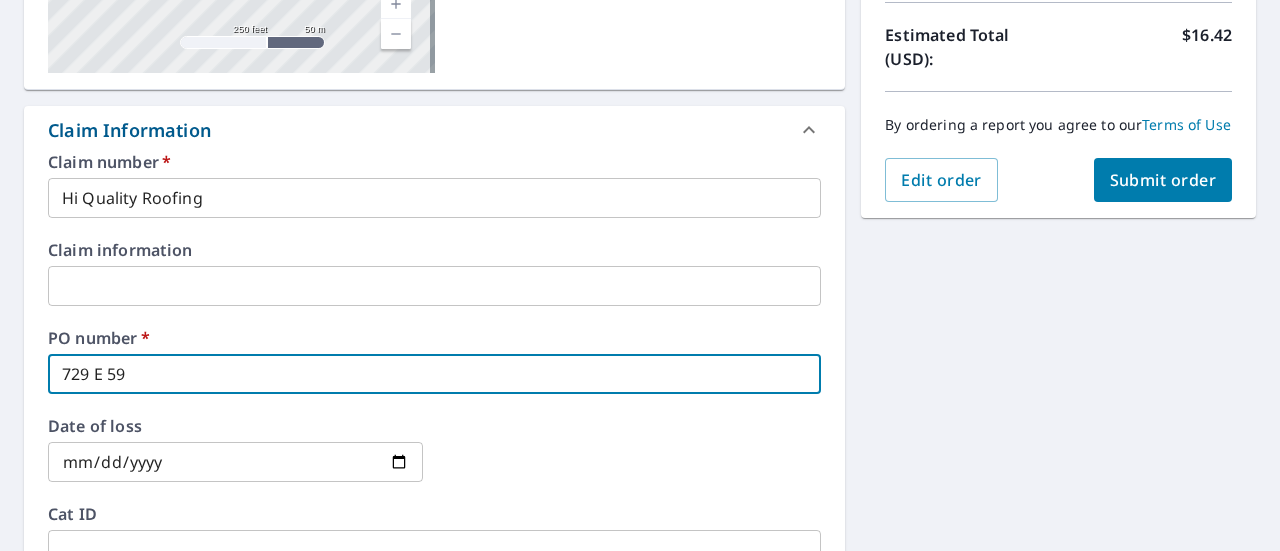 type on "[NUMBER] [STREET]" 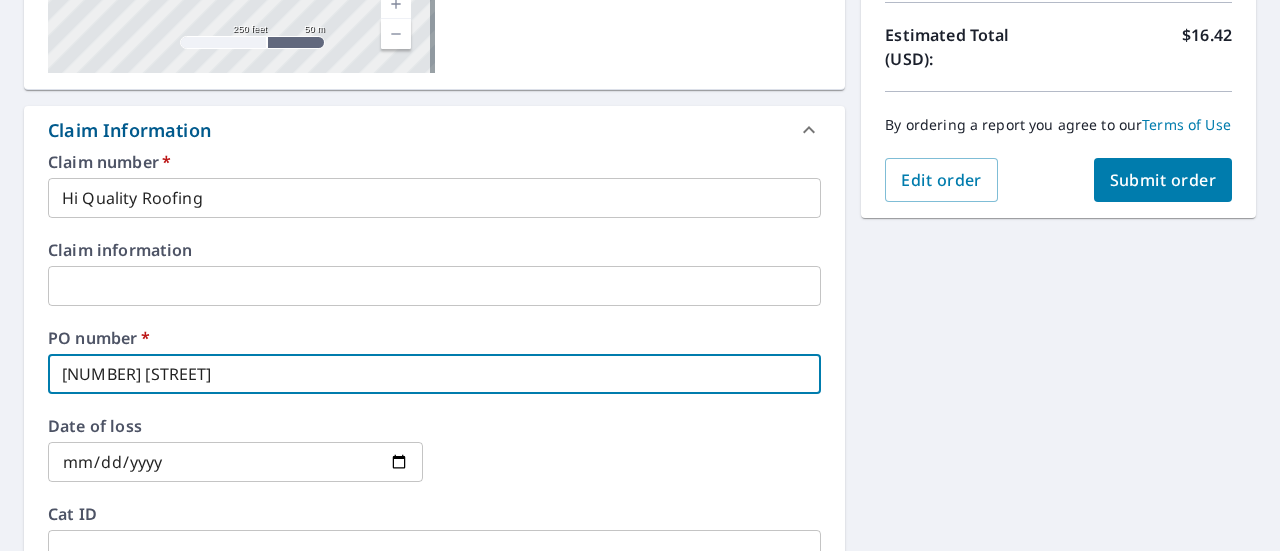 type on "[NUMBER] [STREET]" 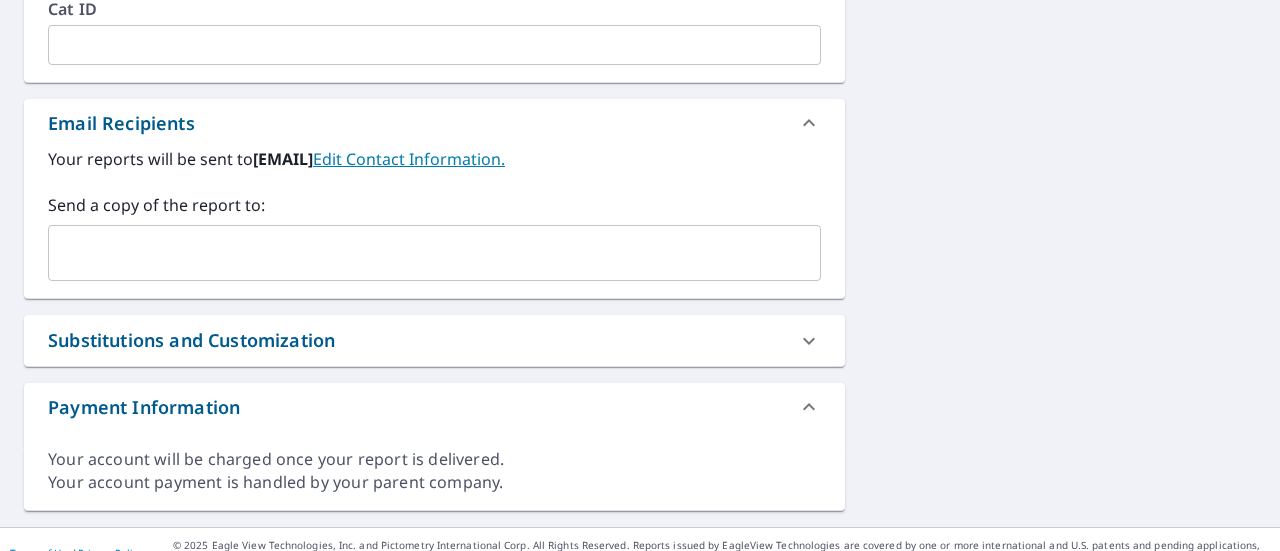 scroll, scrollTop: 948, scrollLeft: 0, axis: vertical 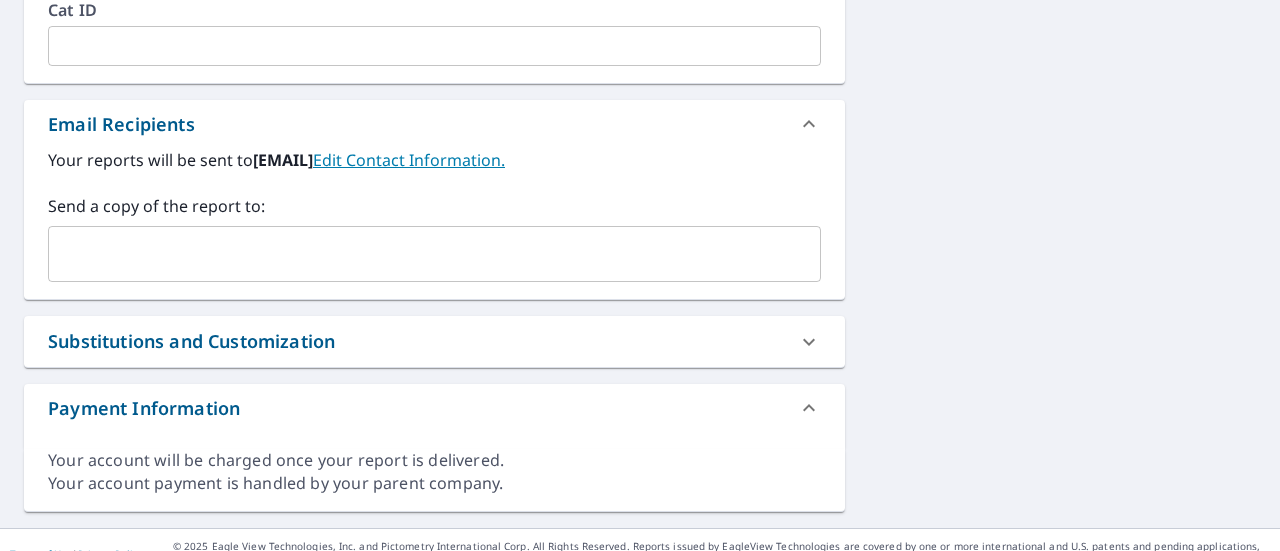 type on "[NUMBER] [STREET]" 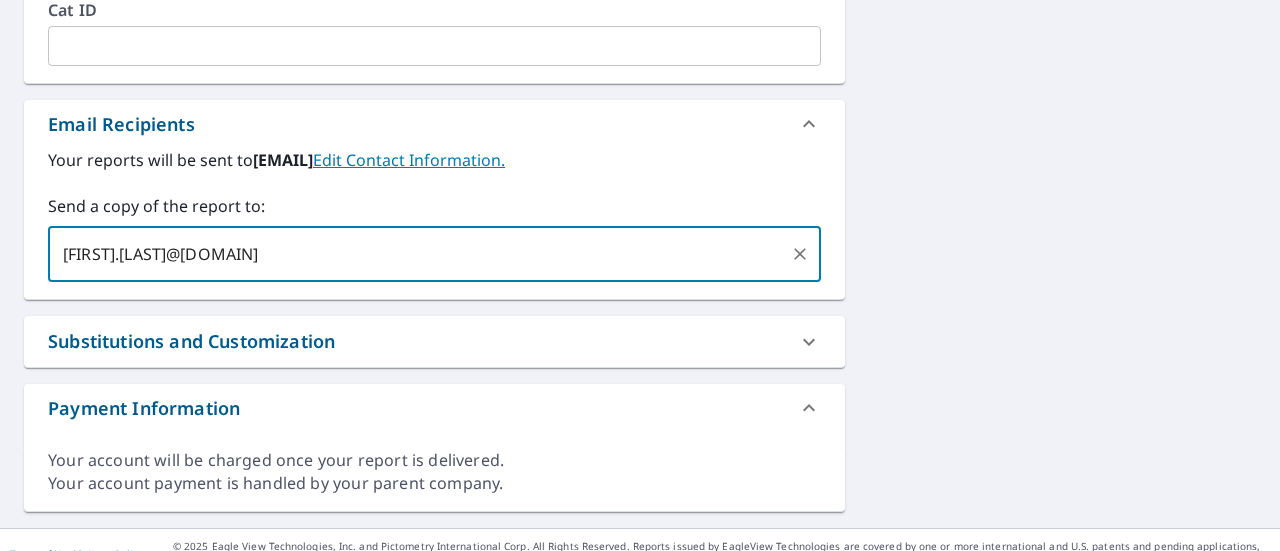 type on "[EMAIL]" 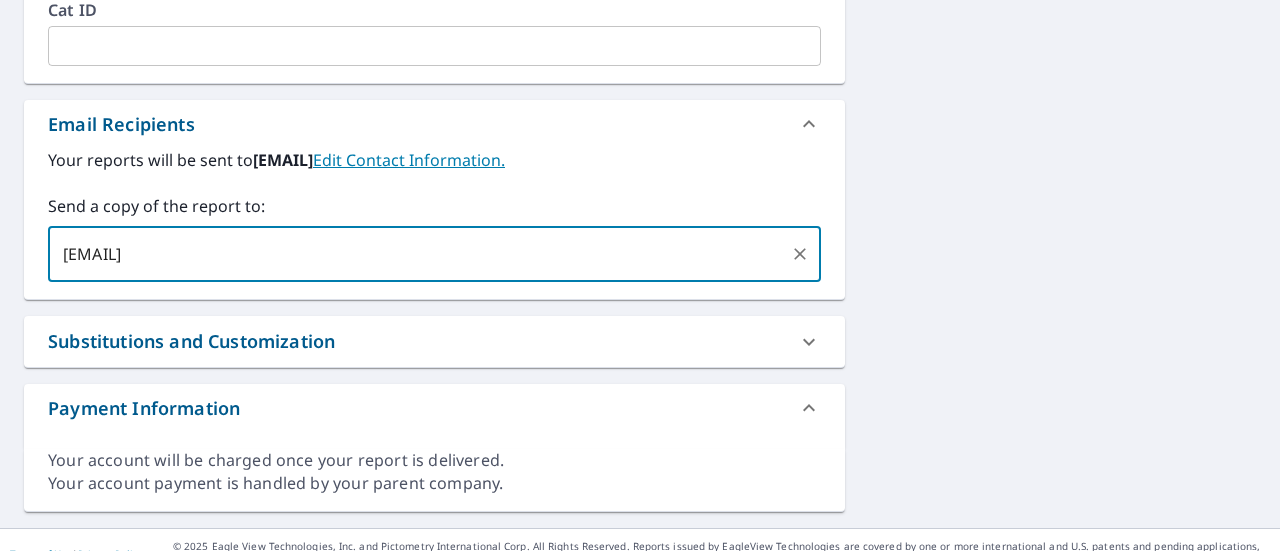 drag, startPoint x: 190, startPoint y: 259, endPoint x: 377, endPoint y: 259, distance: 187 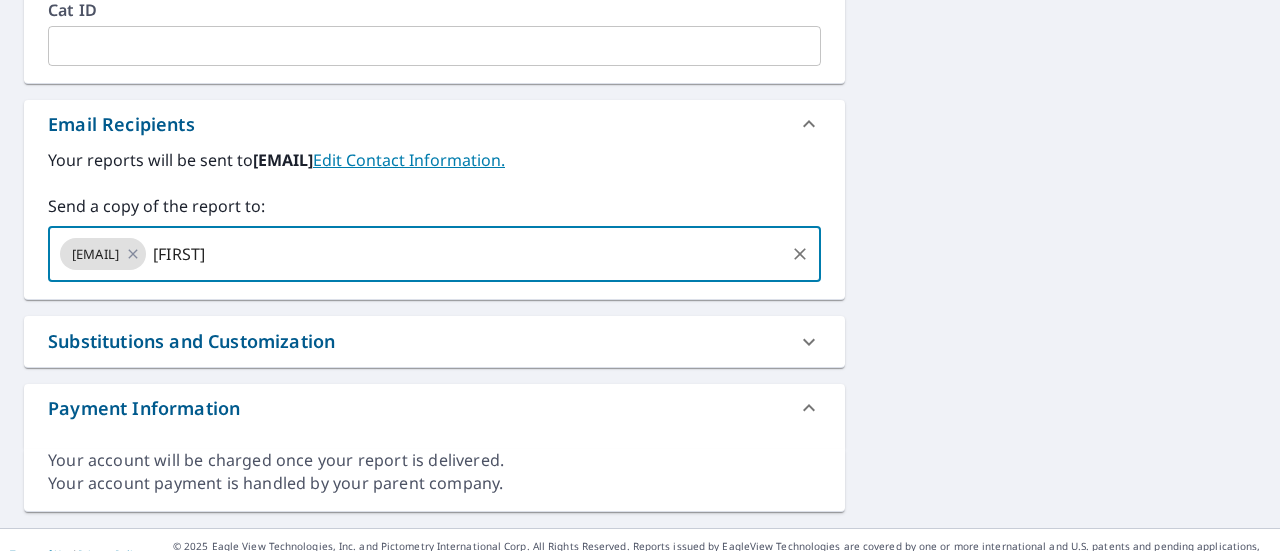 paste on "srsbuildingproducts.com" 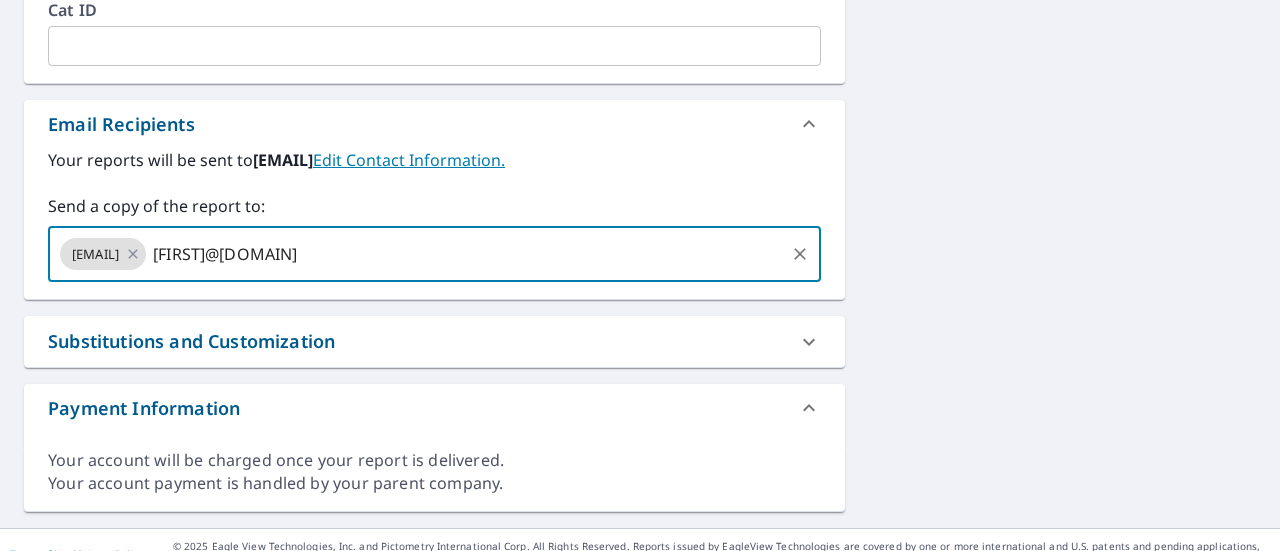 click on "[FIRST]@[DOMAIN]" at bounding box center (465, 254) 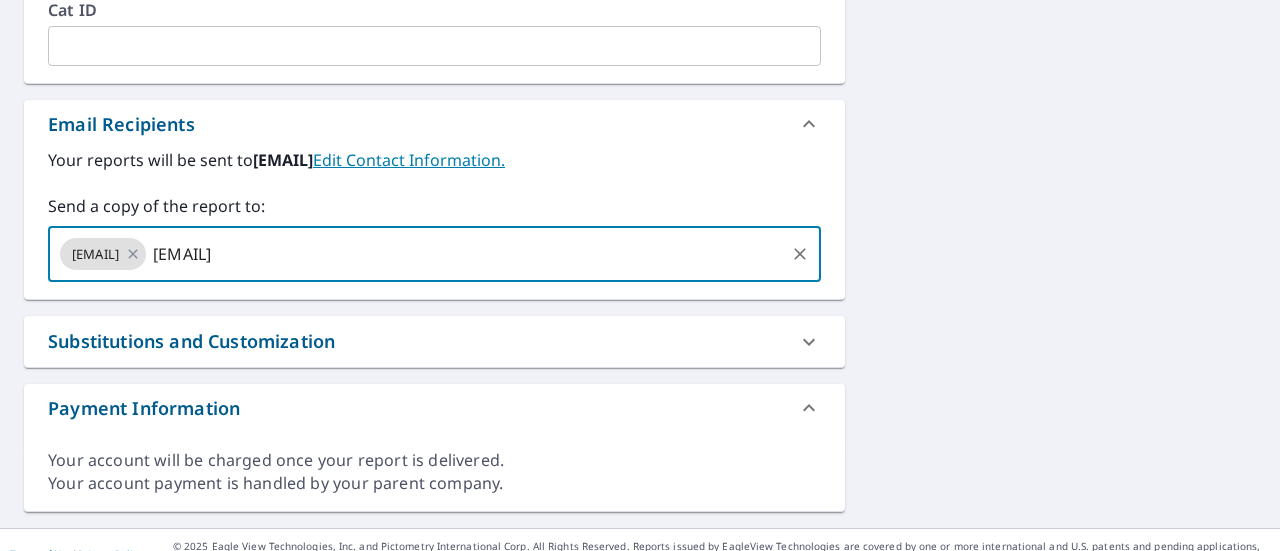 click on "[EMAIL]" at bounding box center [465, 254] 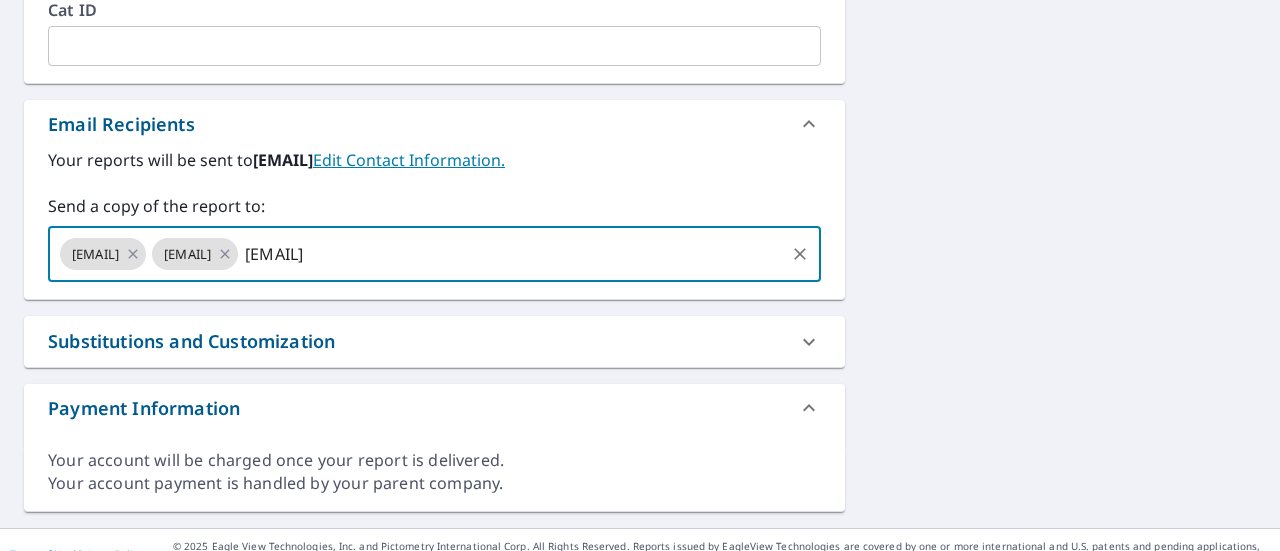 scroll, scrollTop: 0, scrollLeft: 13, axis: horizontal 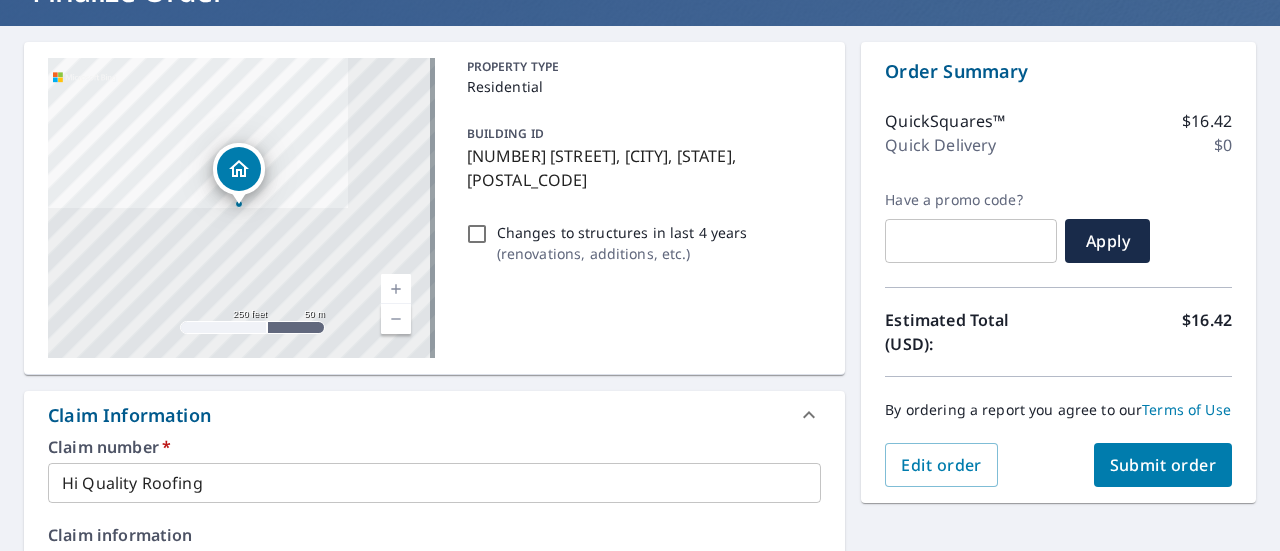 click on "Submit order" at bounding box center [1163, 465] 